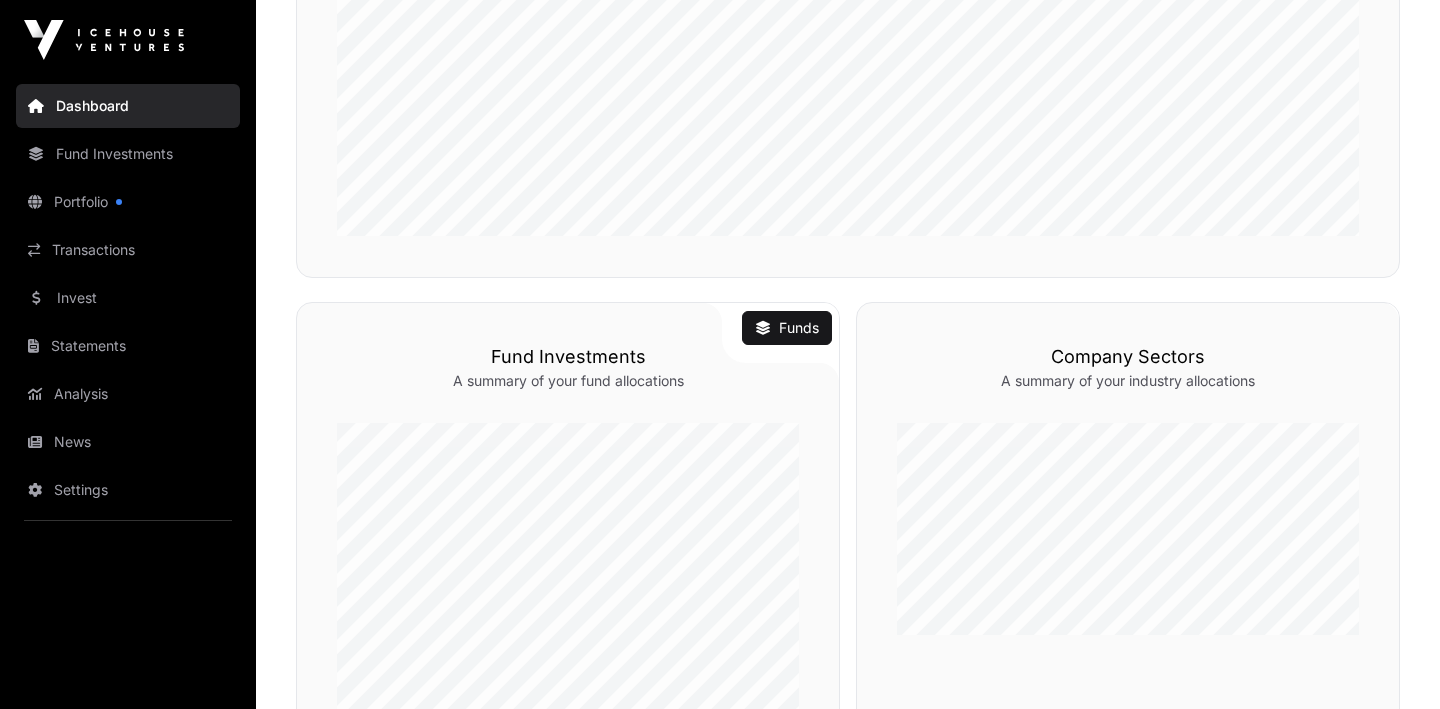 scroll, scrollTop: 834, scrollLeft: 0, axis: vertical 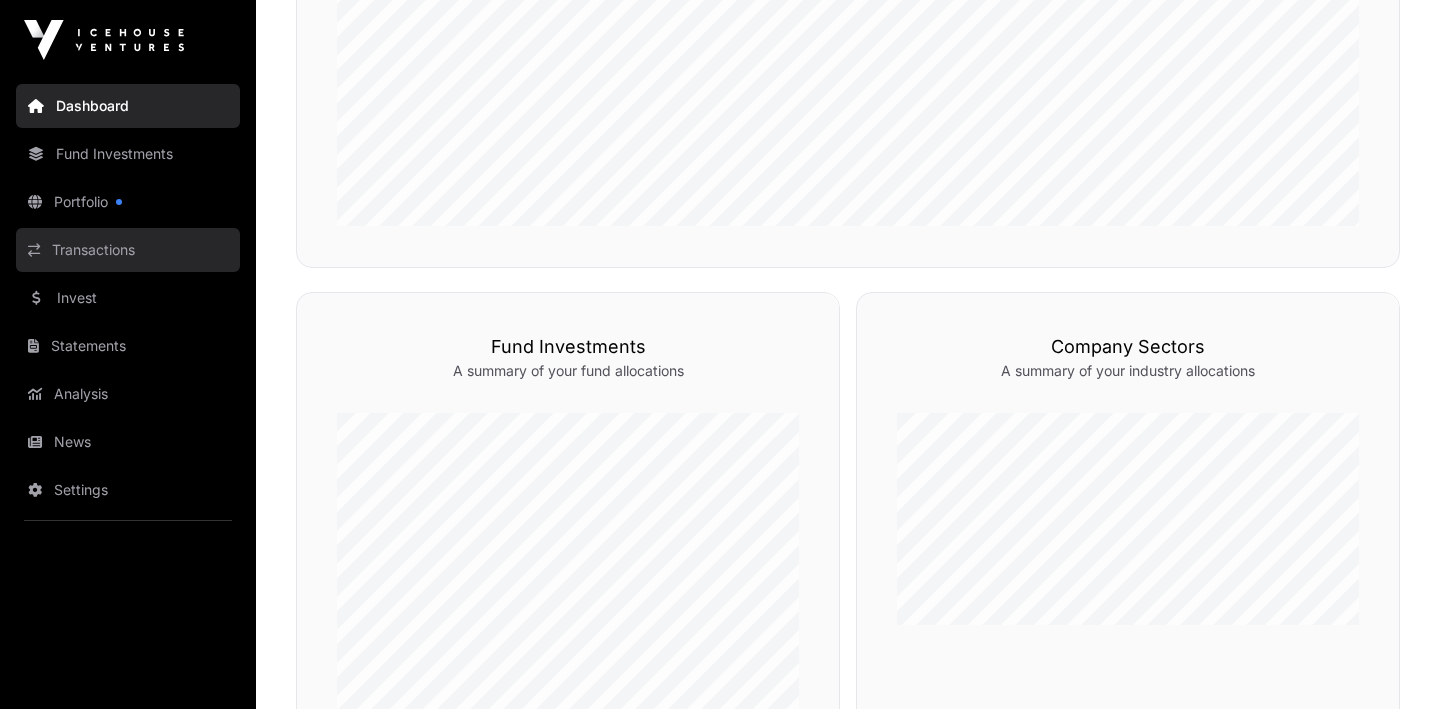 click on "Transactions" 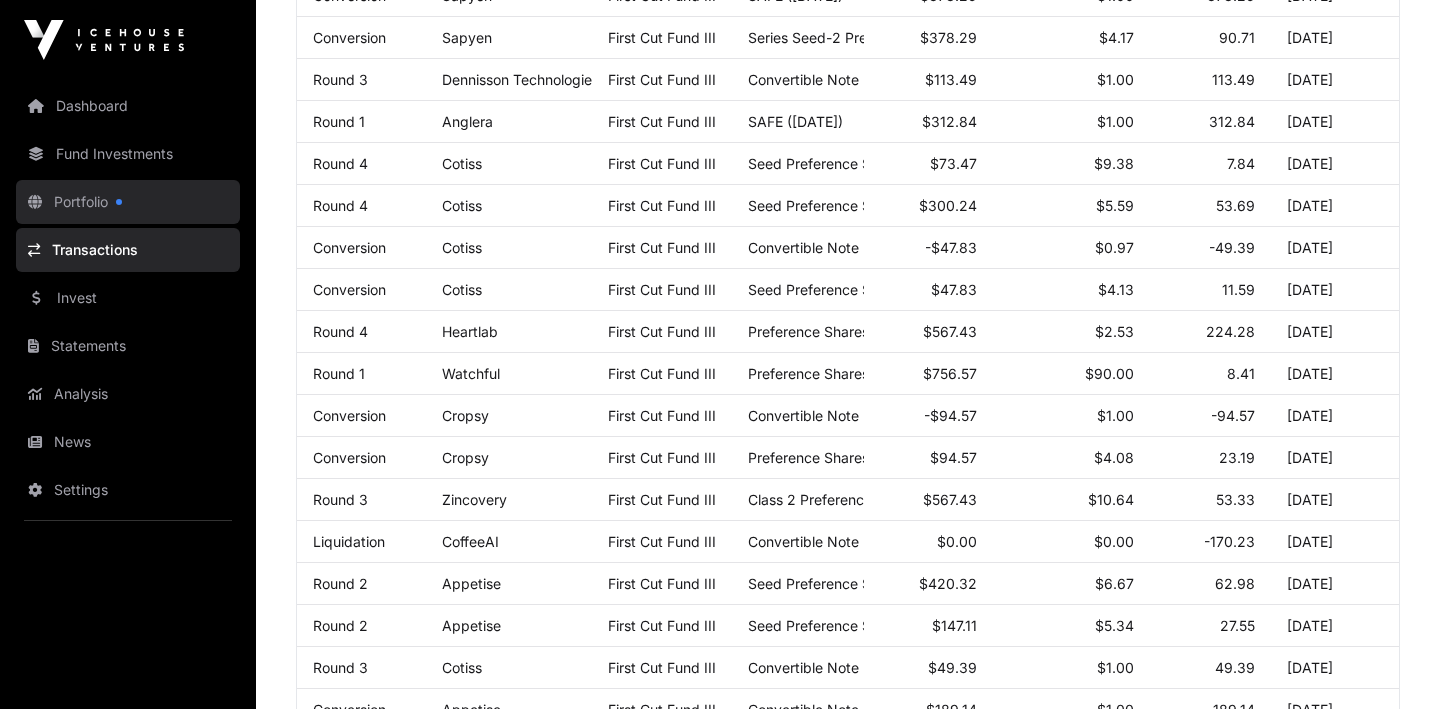 scroll, scrollTop: 0, scrollLeft: 0, axis: both 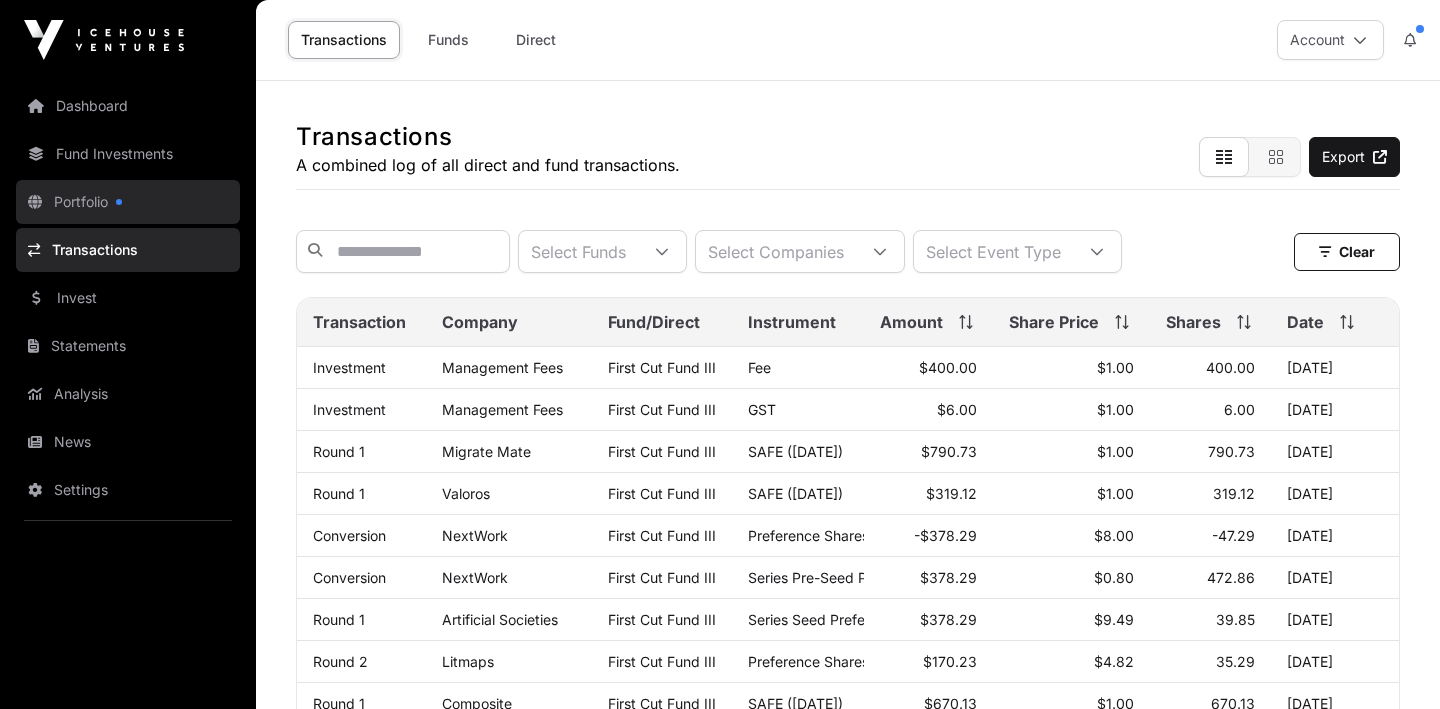 click on "Portfolio" 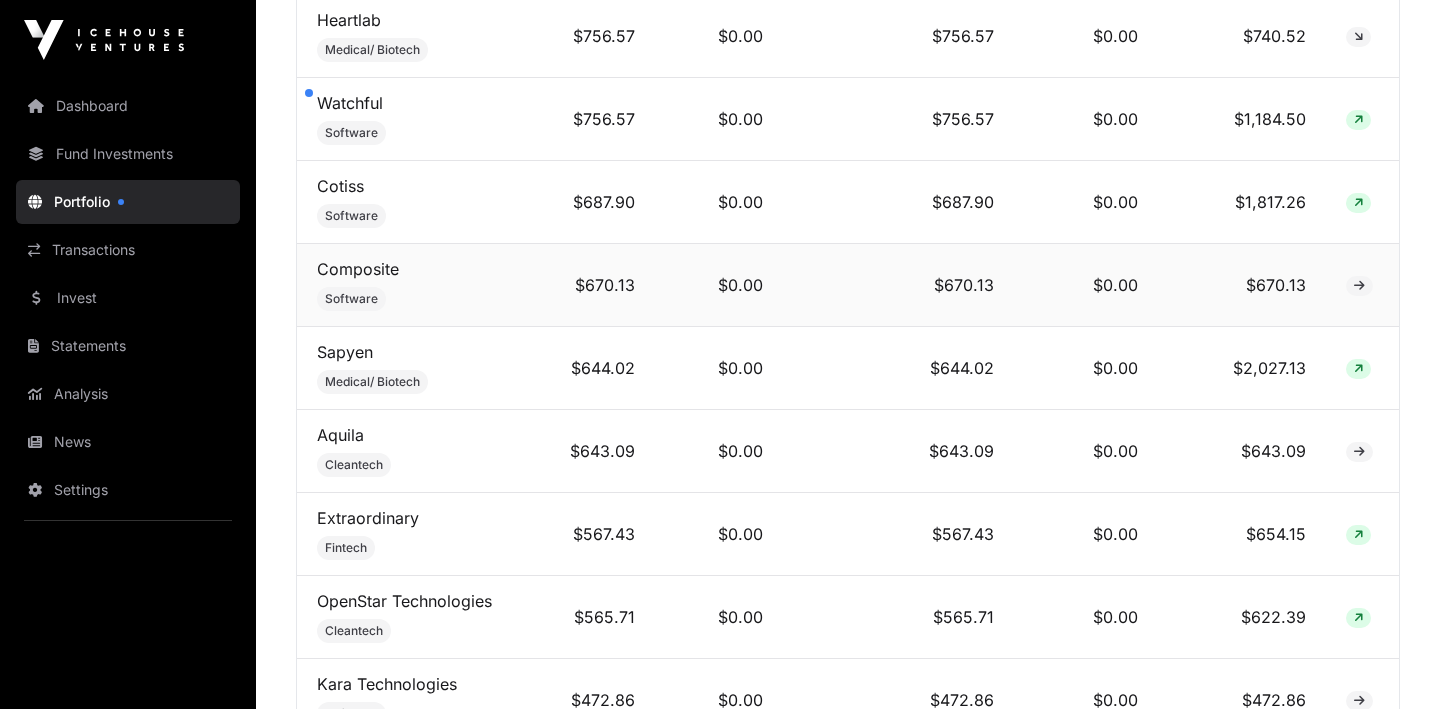scroll, scrollTop: 1428, scrollLeft: 0, axis: vertical 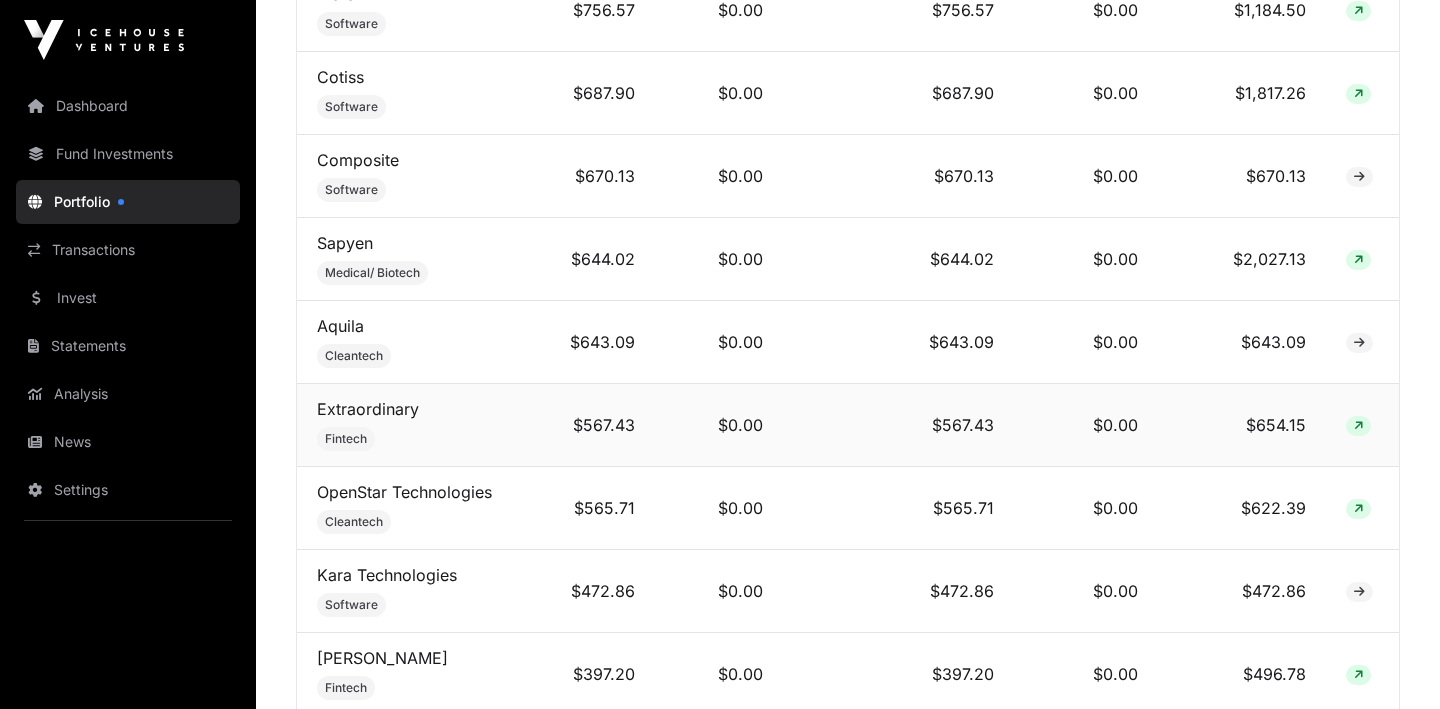 click on "$567.43" 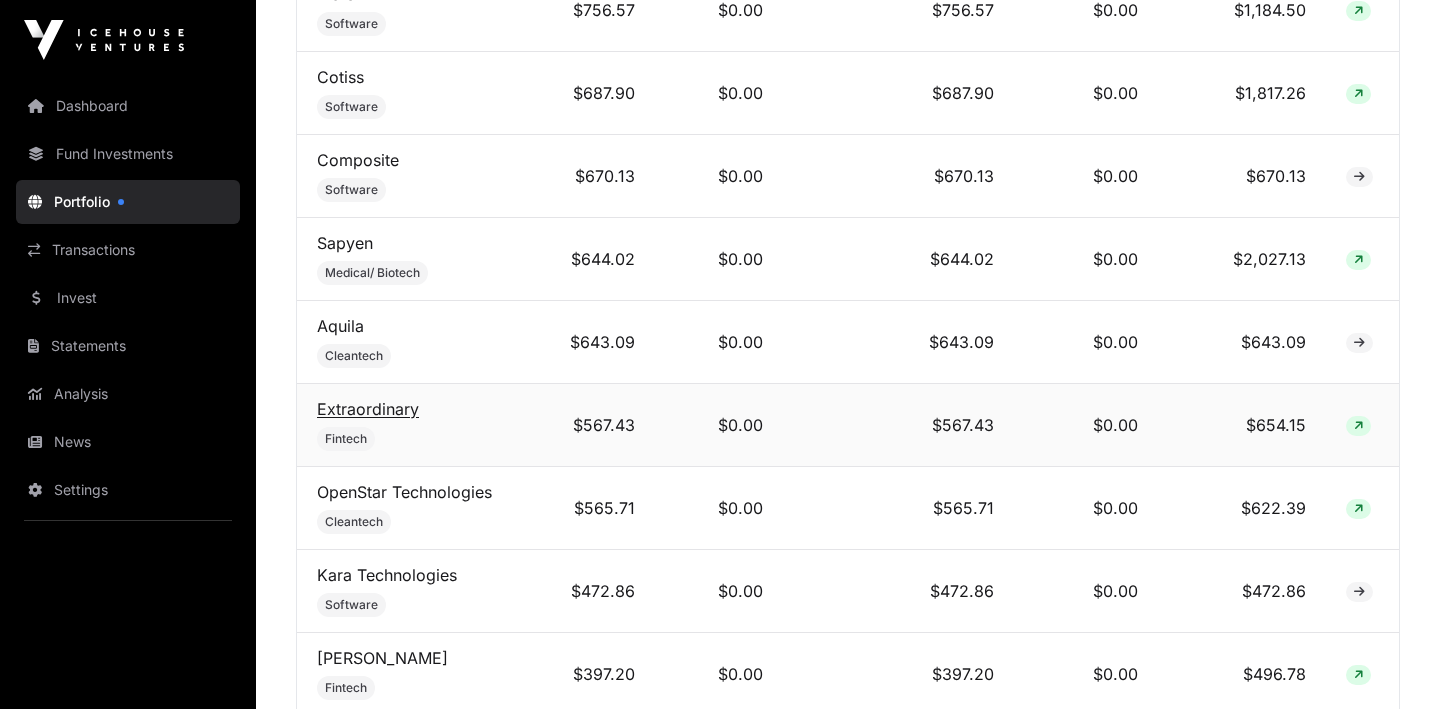 click on "Extraordinary" 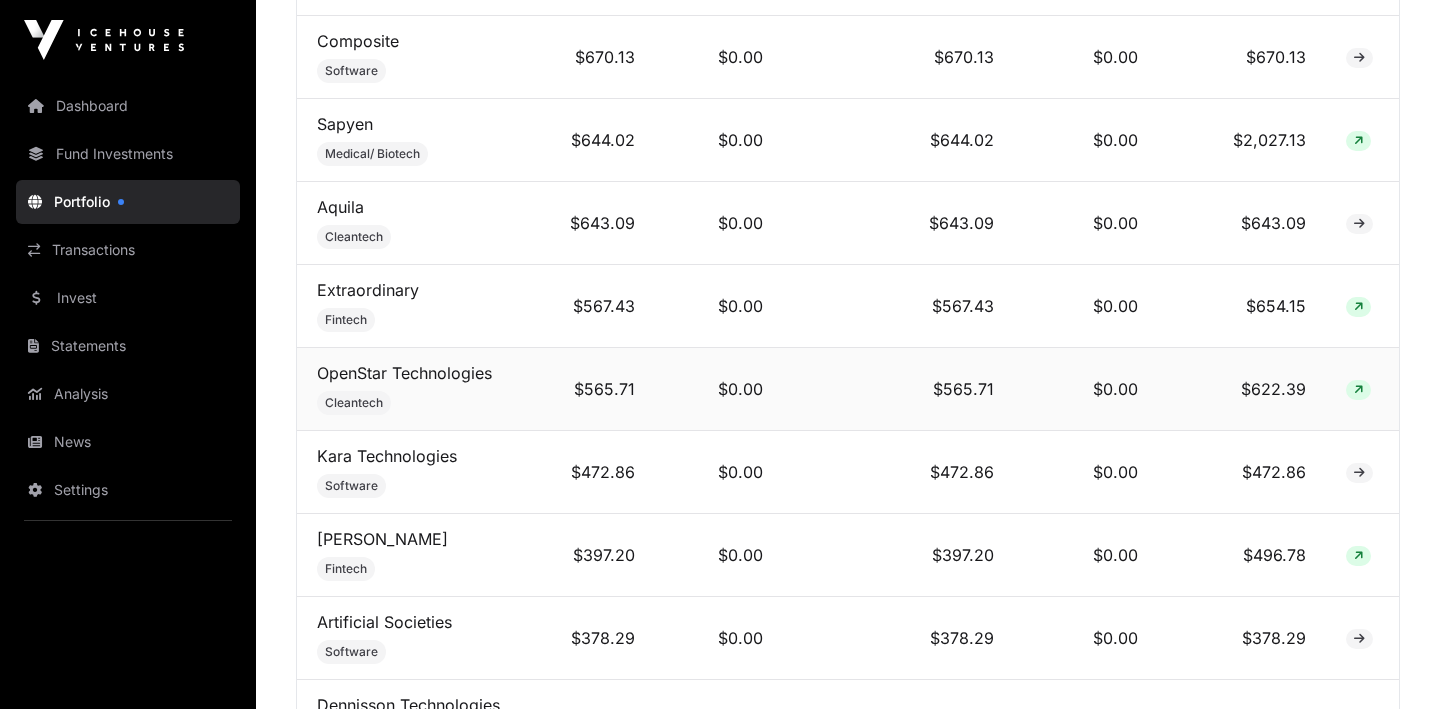 scroll, scrollTop: 1576, scrollLeft: 0, axis: vertical 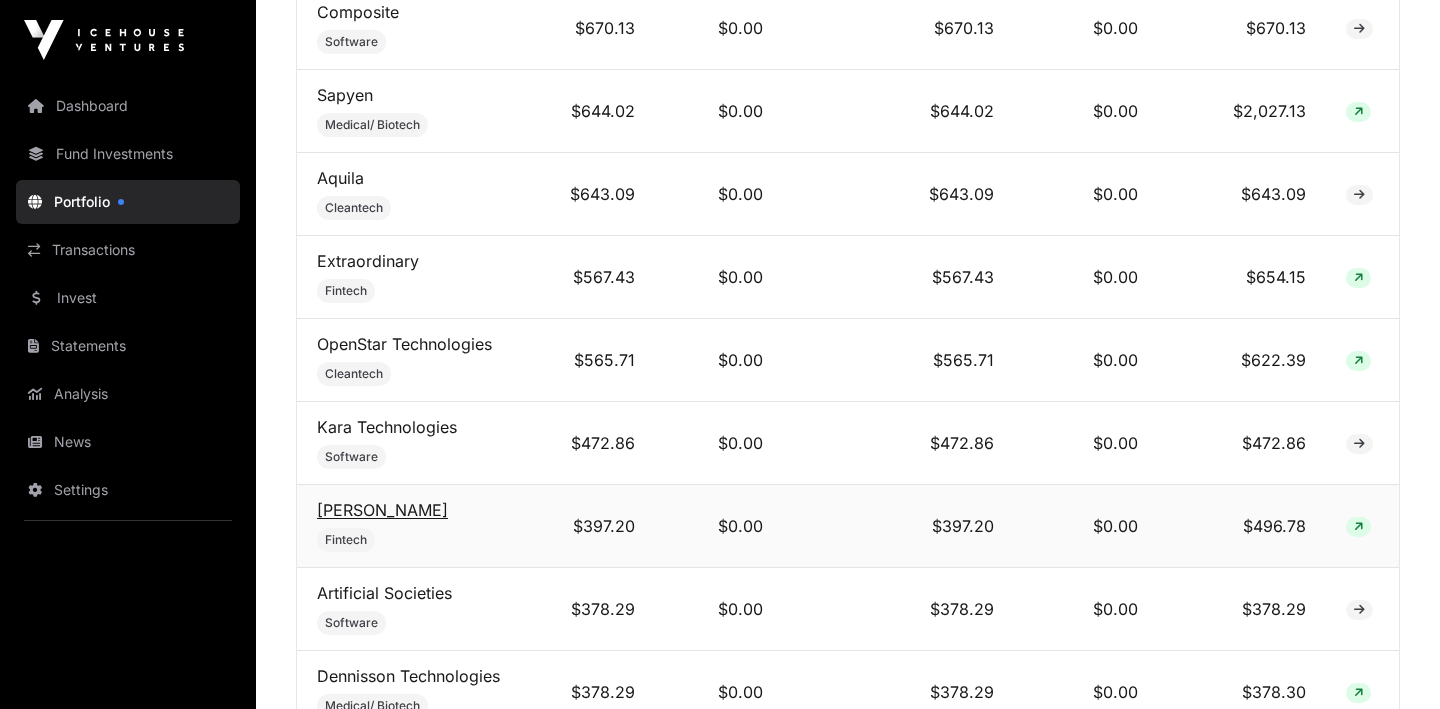 click on "[PERSON_NAME]" 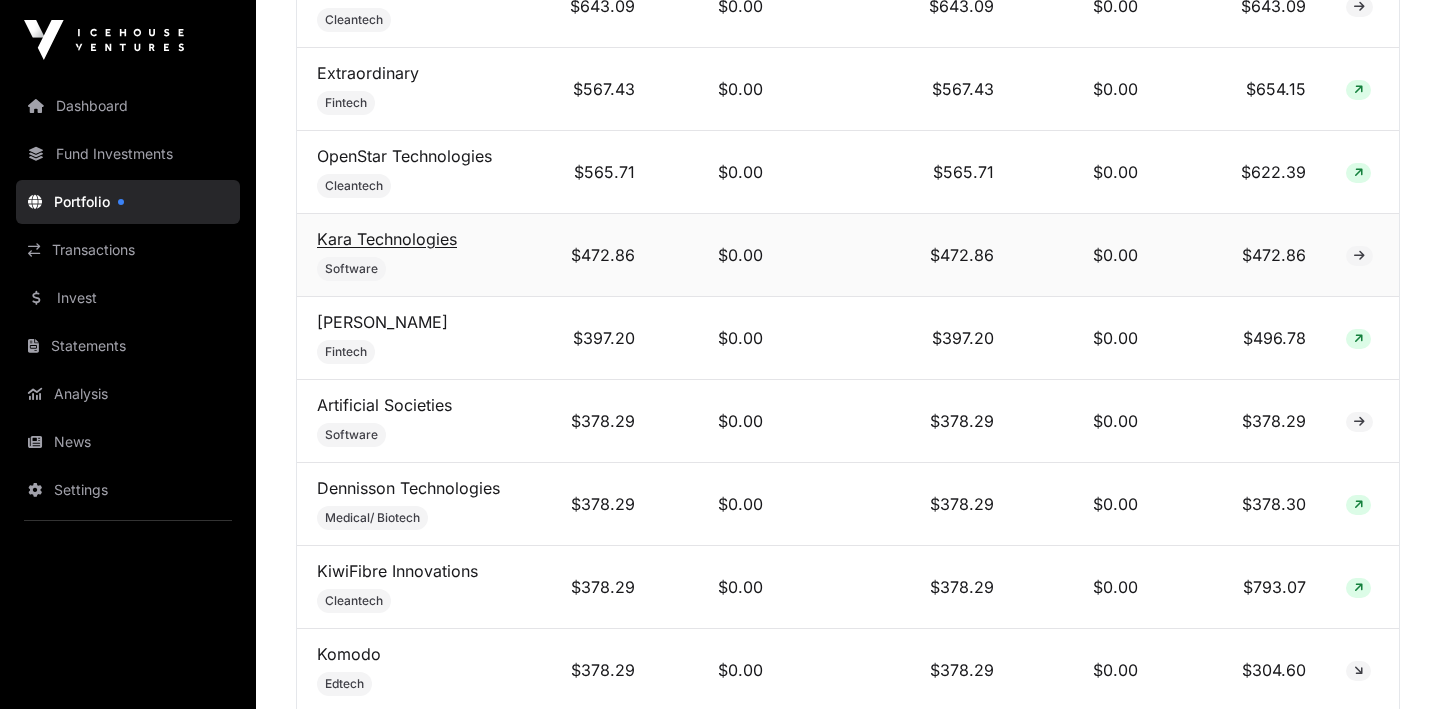 scroll, scrollTop: 2246, scrollLeft: 0, axis: vertical 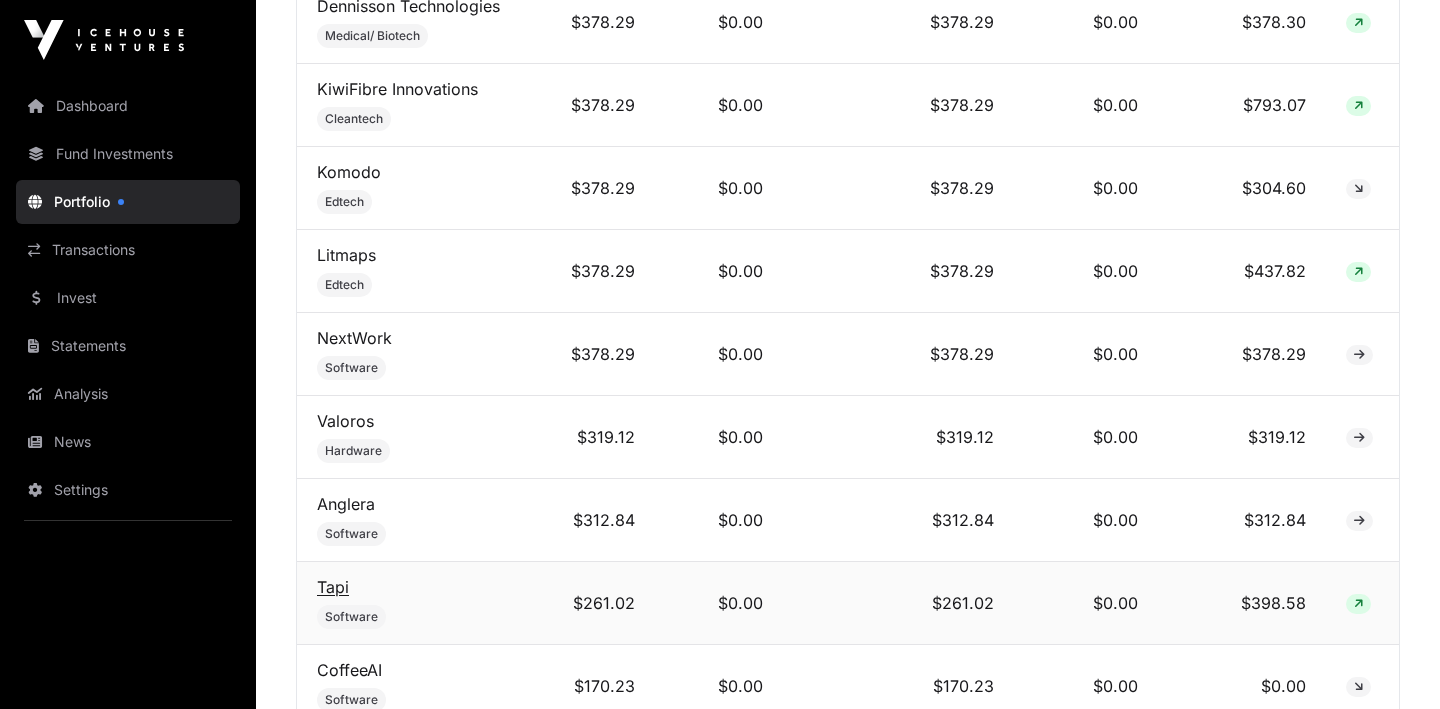 click on "Tapi" 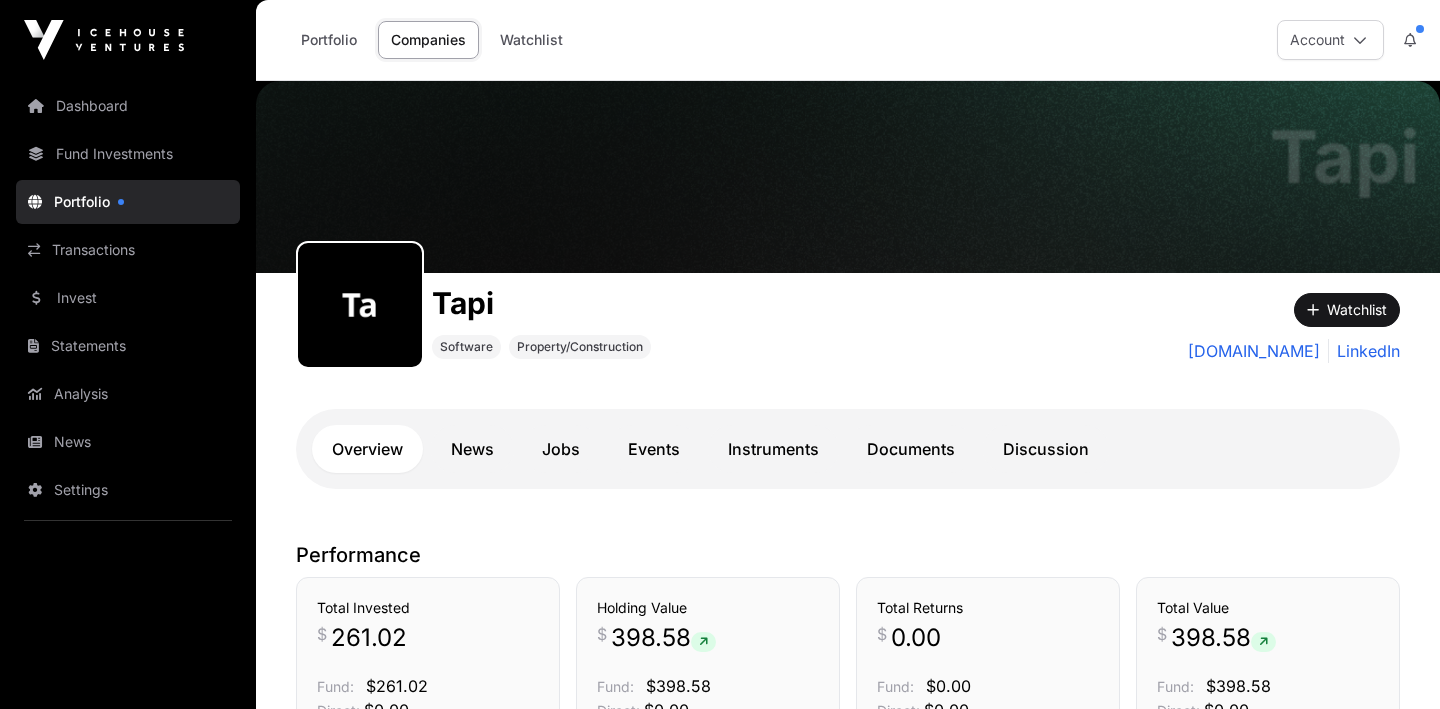scroll, scrollTop: 259, scrollLeft: 0, axis: vertical 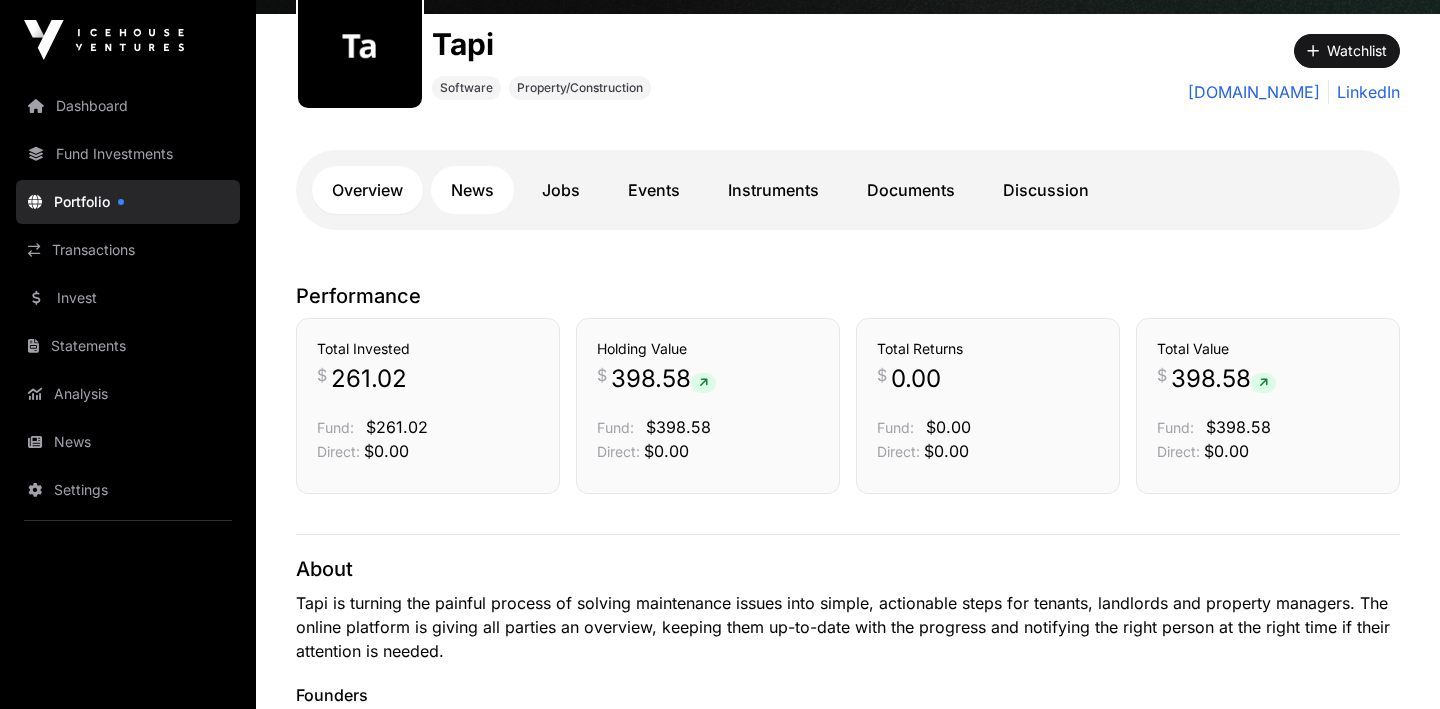 click on "News" 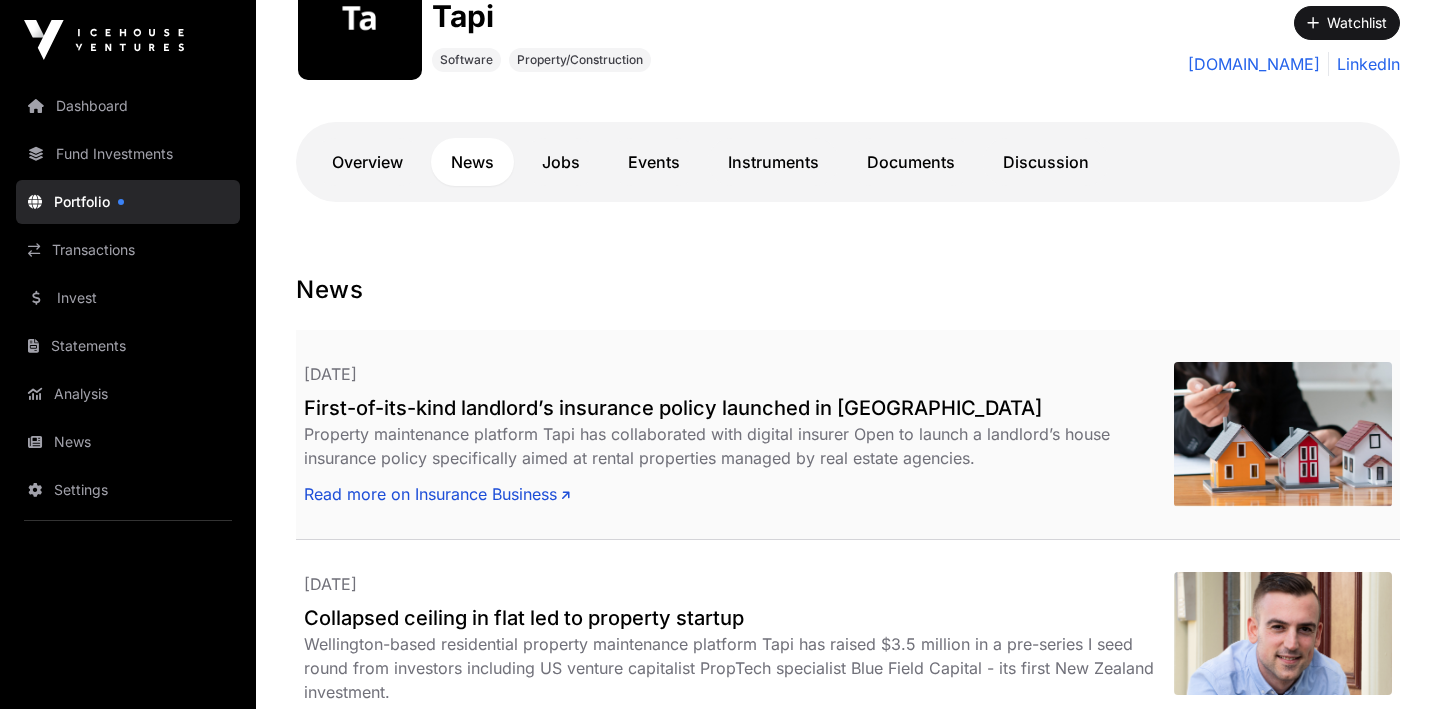 scroll, scrollTop: 290, scrollLeft: 0, axis: vertical 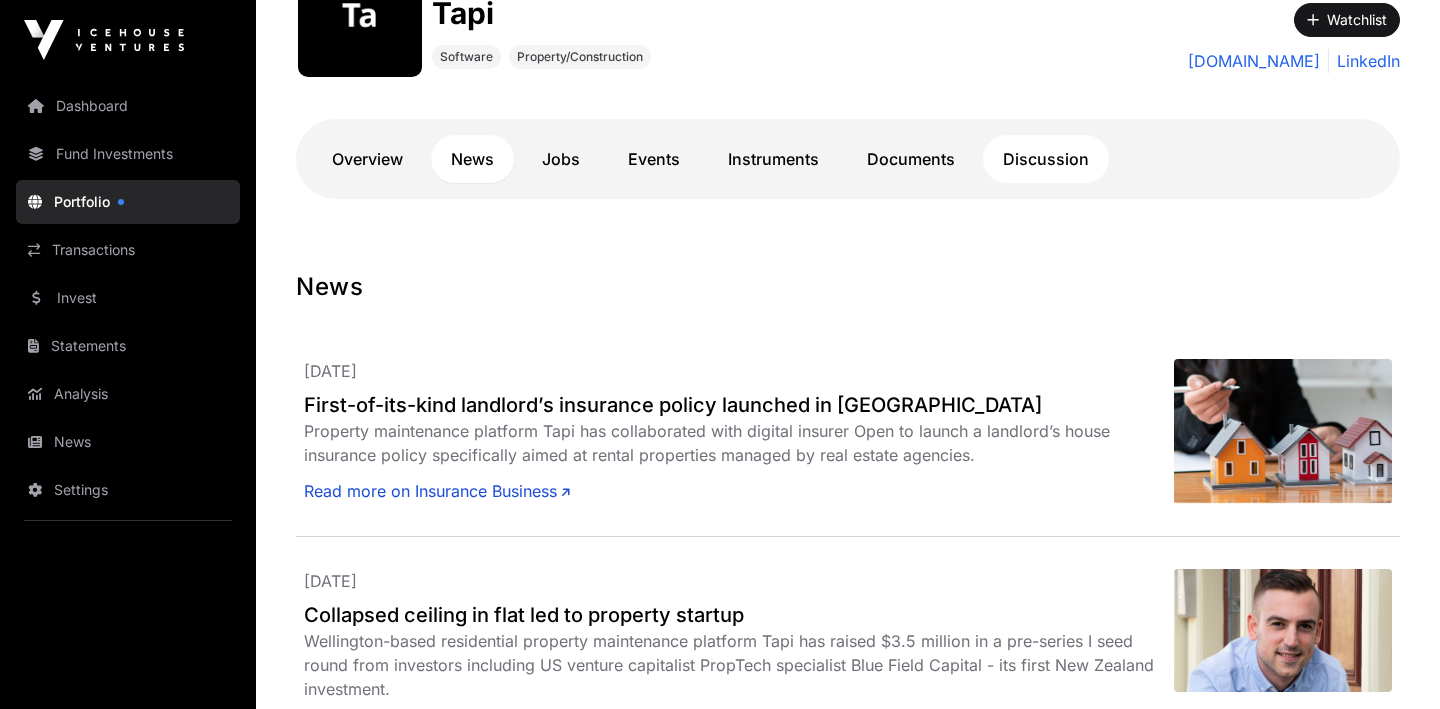 click on "Discussion" 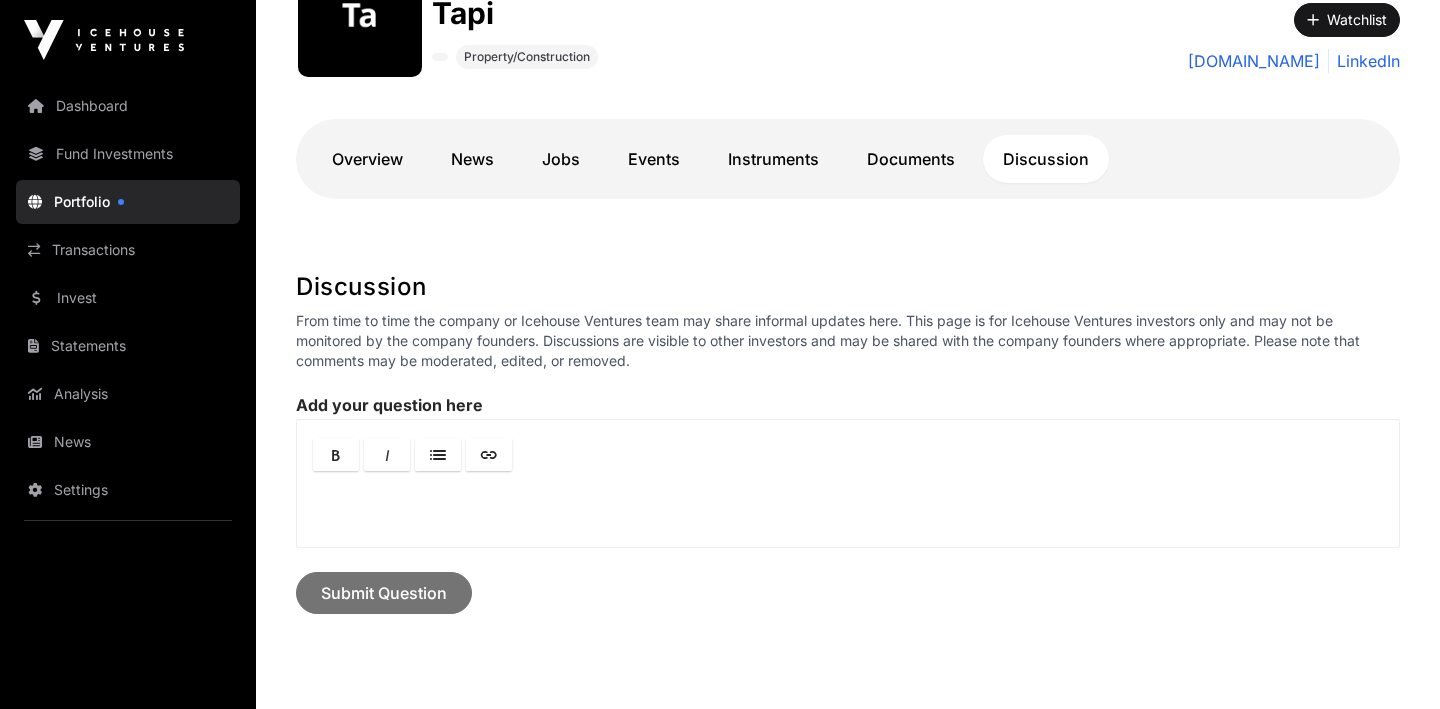 click on "Documents" 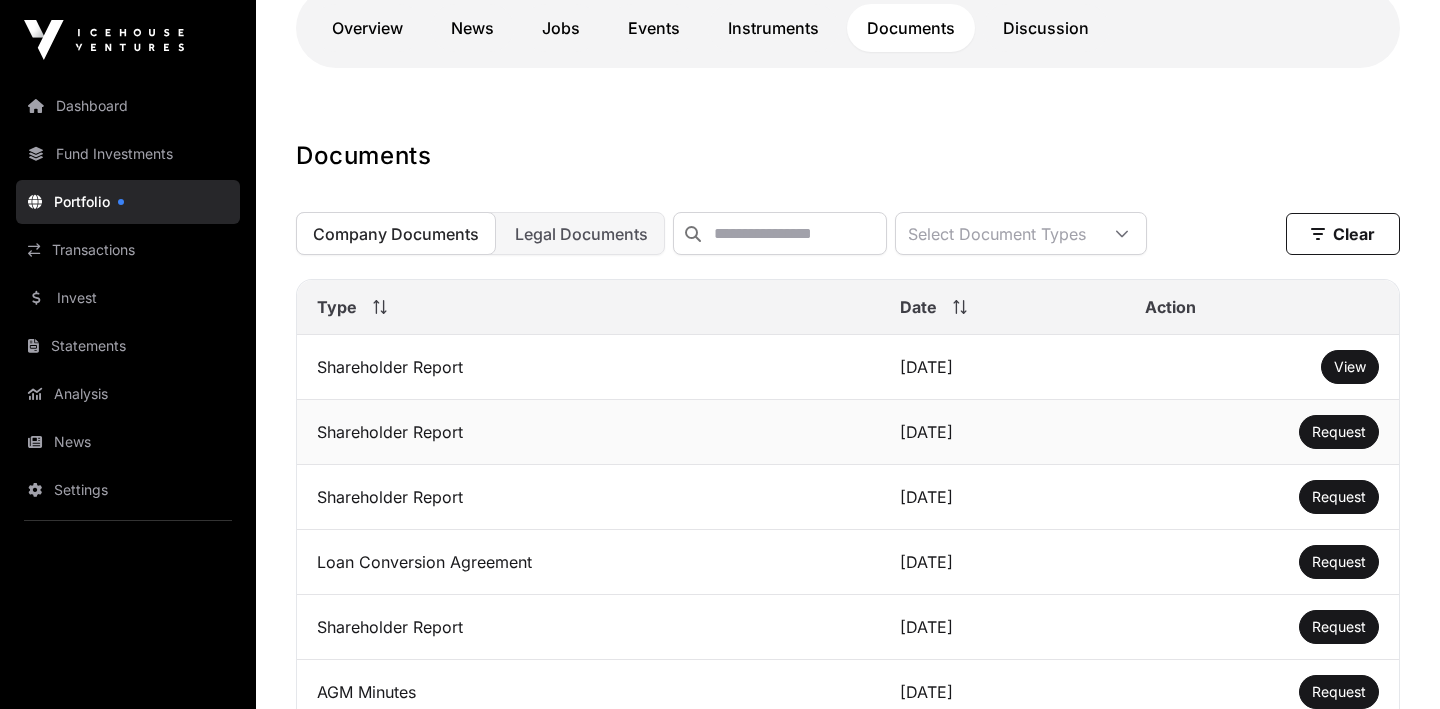 scroll, scrollTop: 445, scrollLeft: 0, axis: vertical 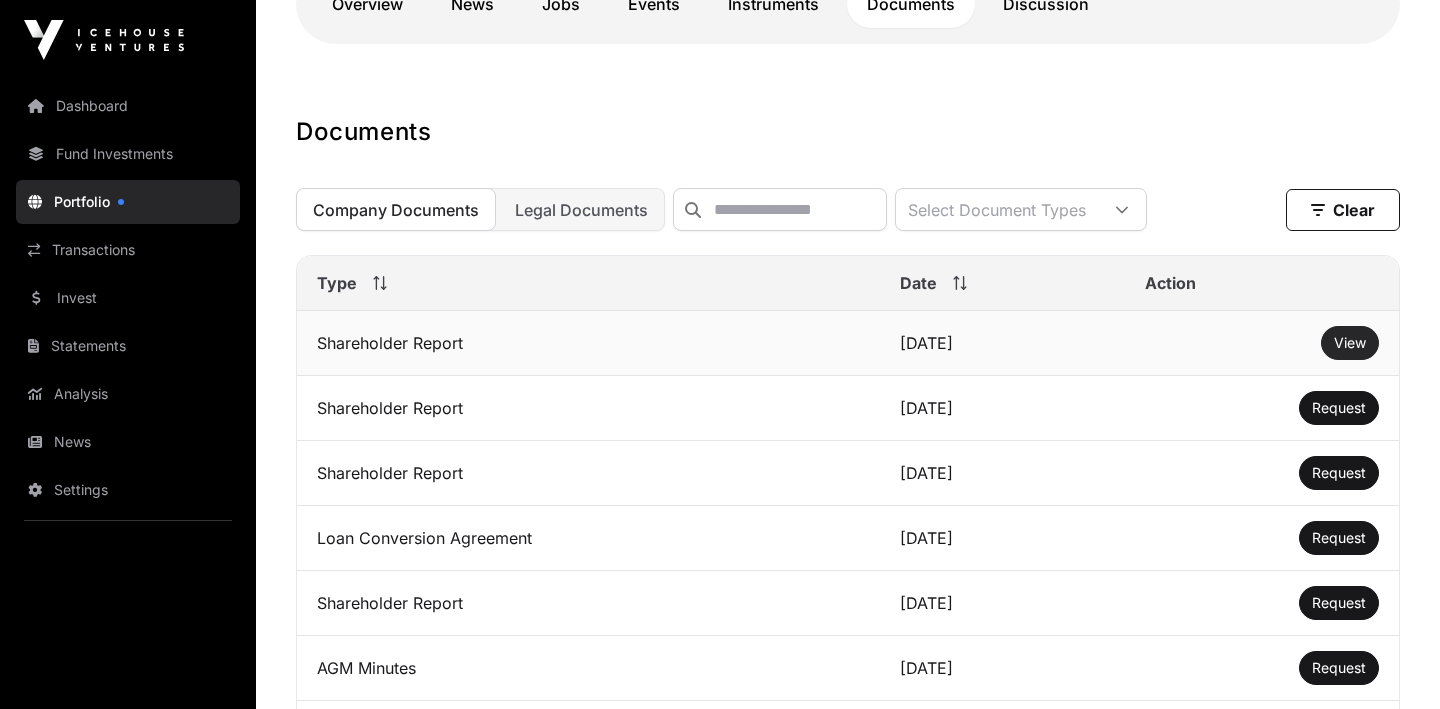 click on "View" 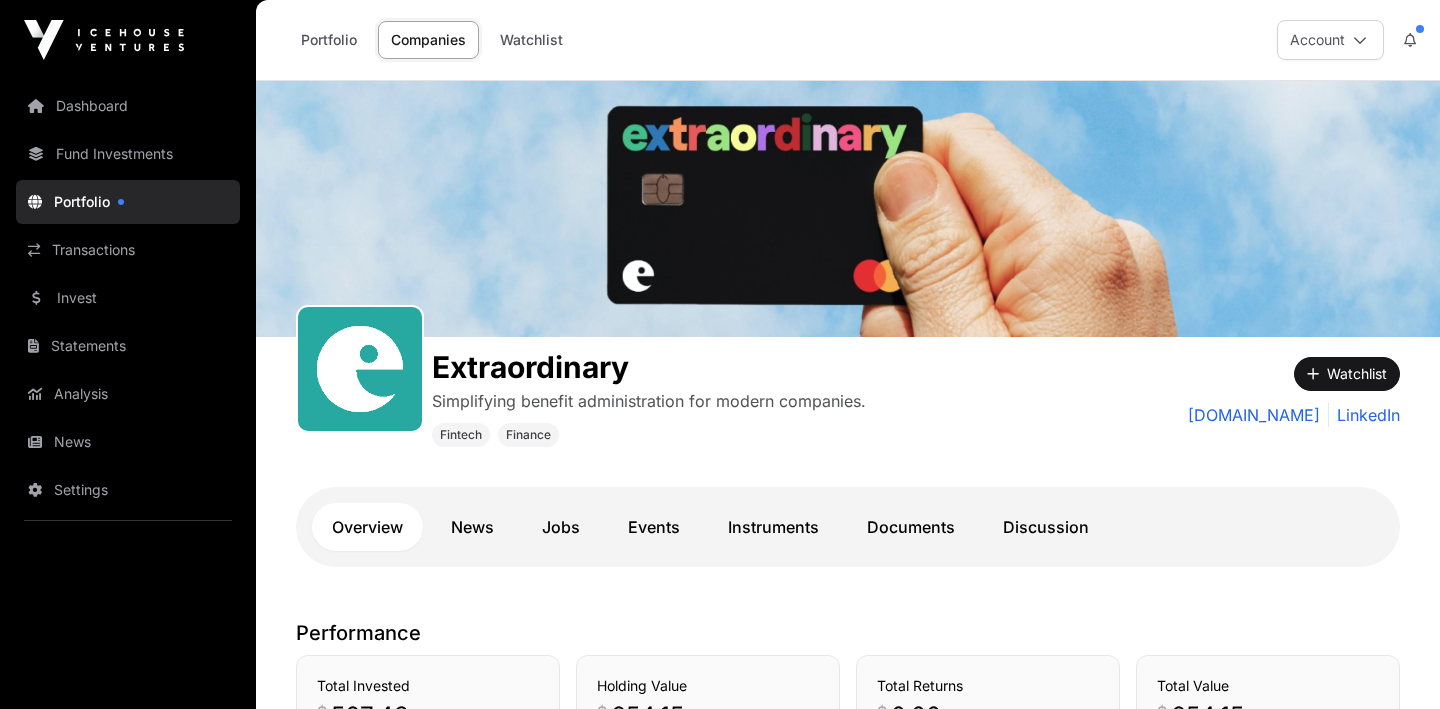 scroll, scrollTop: 477, scrollLeft: 0, axis: vertical 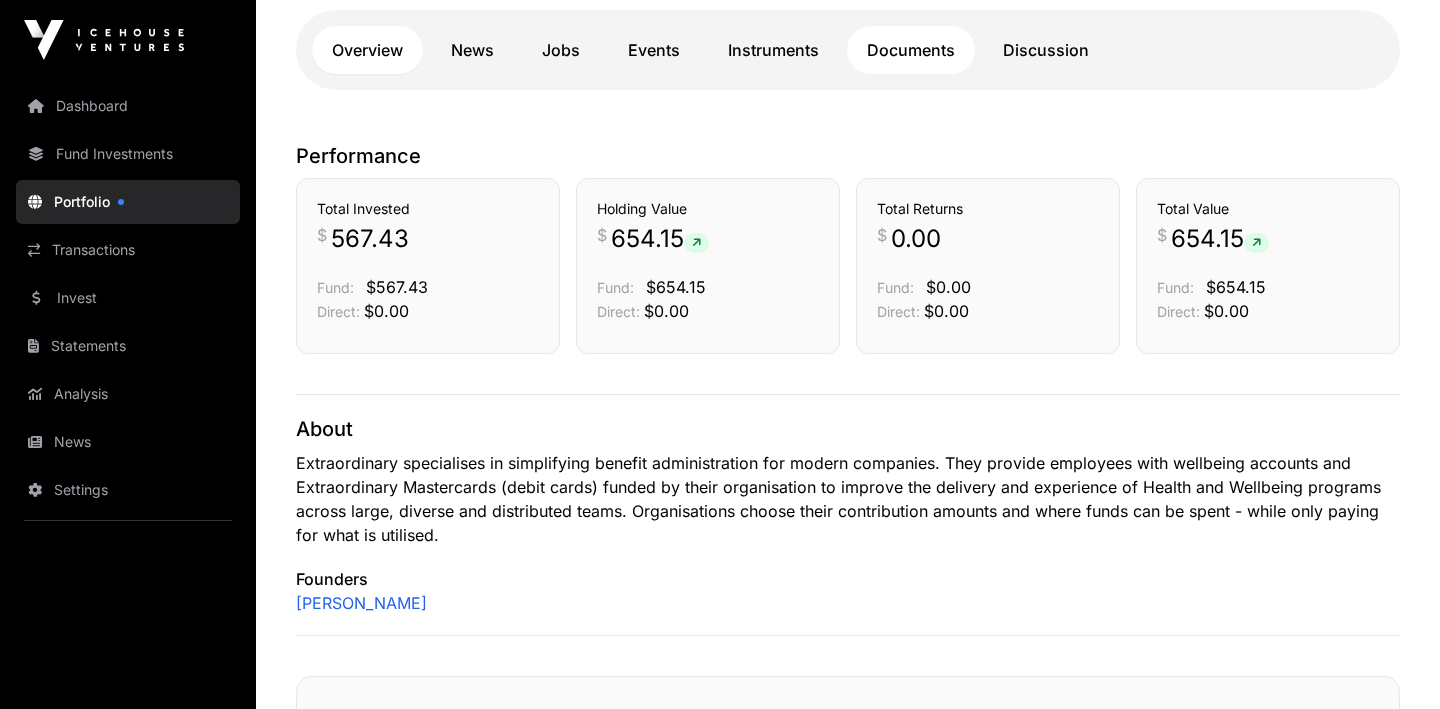 click on "Documents" 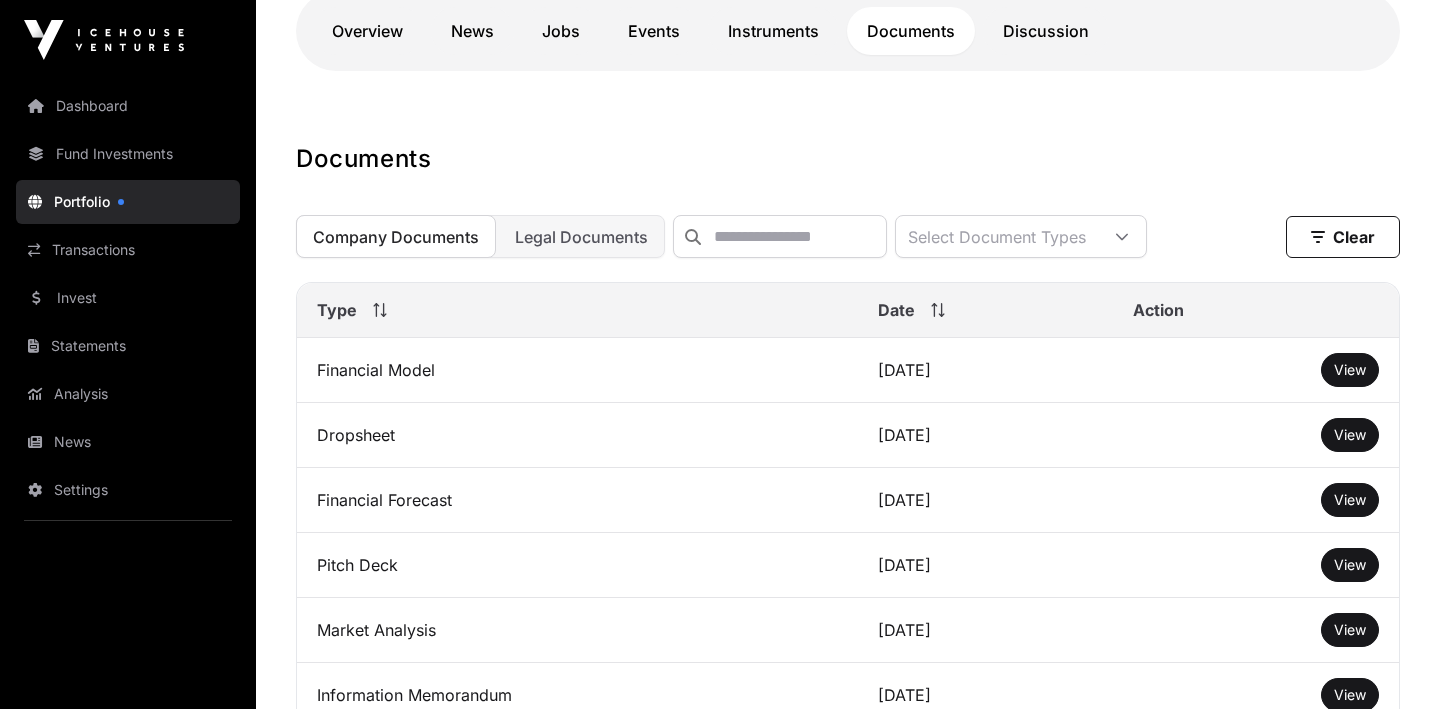 scroll, scrollTop: 499, scrollLeft: 0, axis: vertical 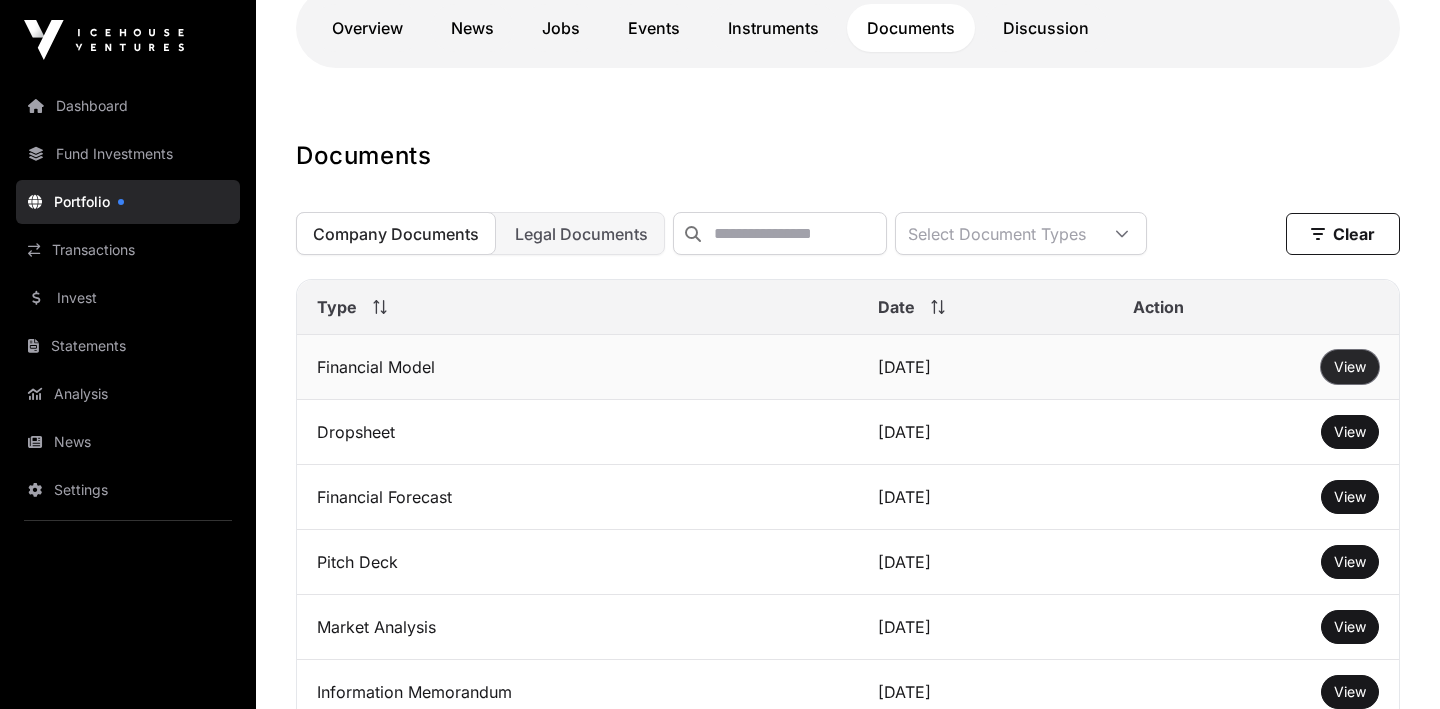click on "View" 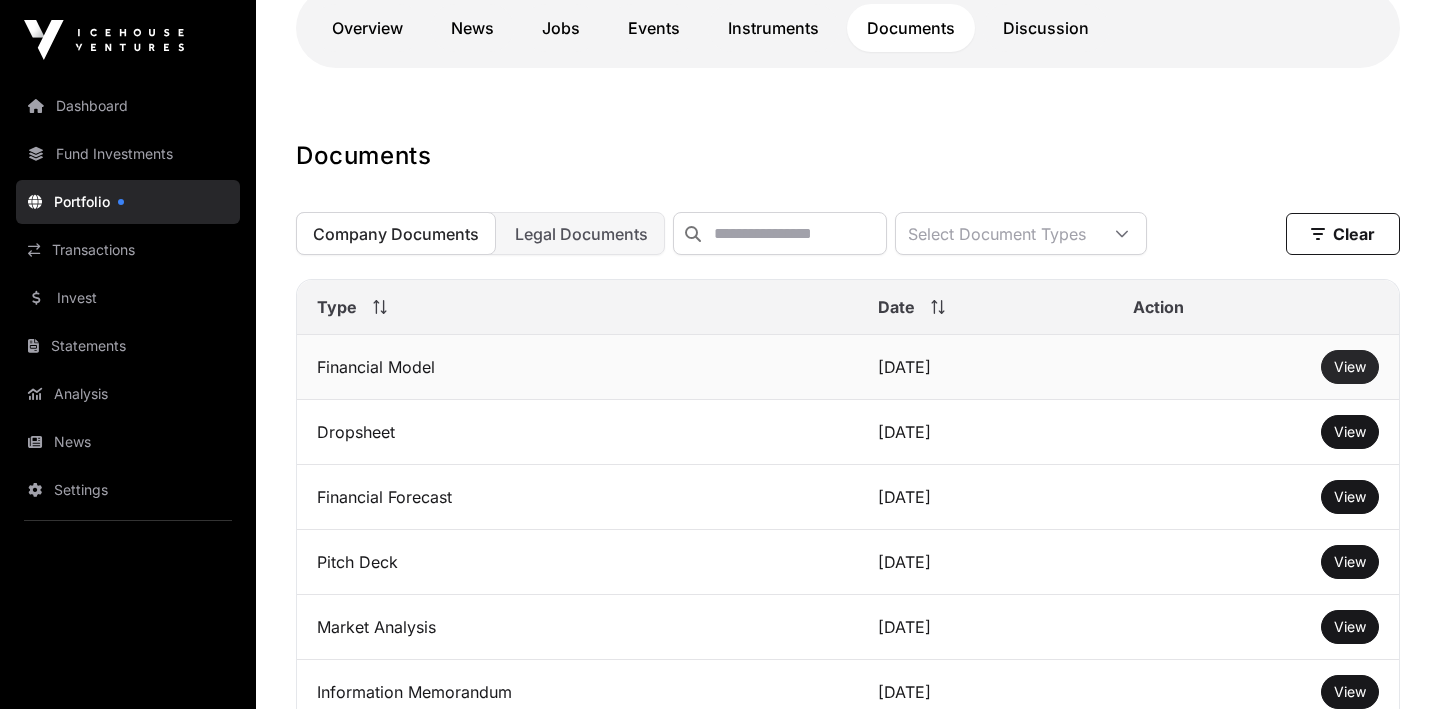 click on "View" 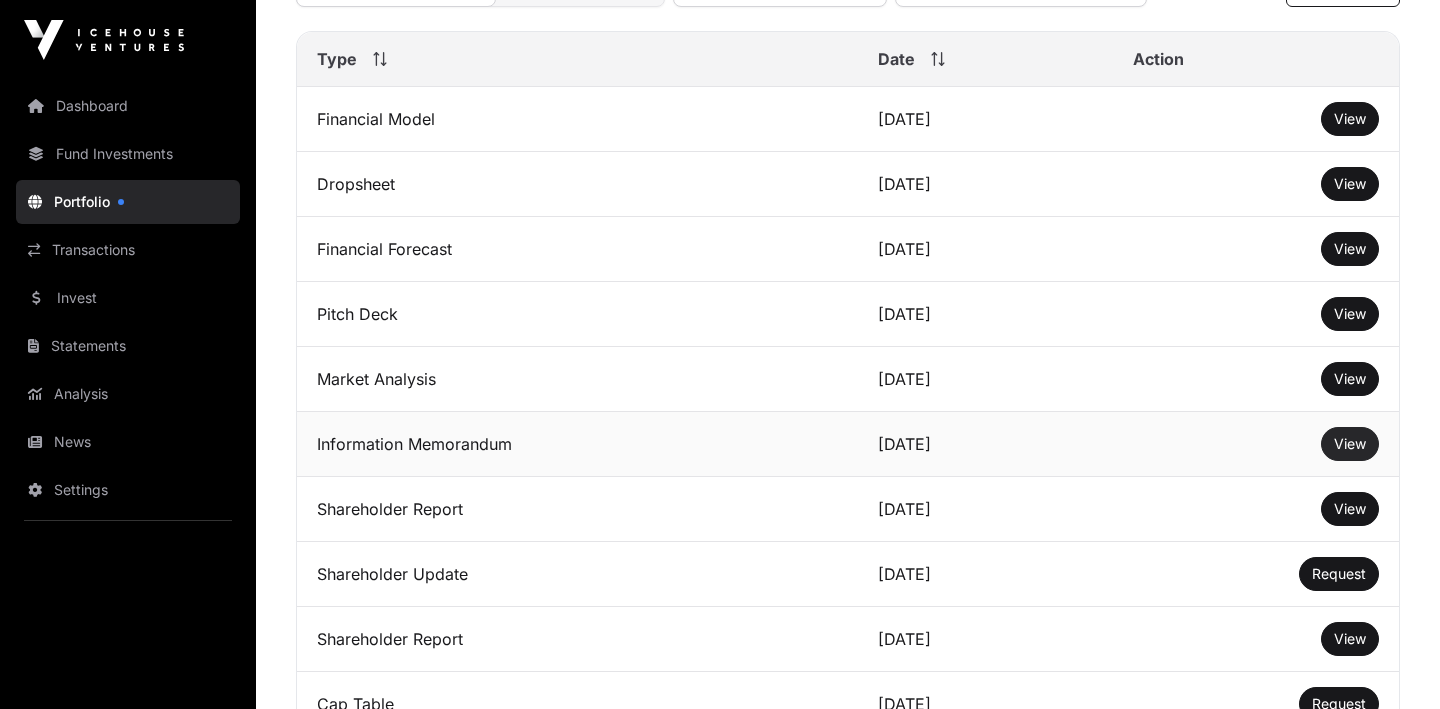 scroll, scrollTop: 755, scrollLeft: 0, axis: vertical 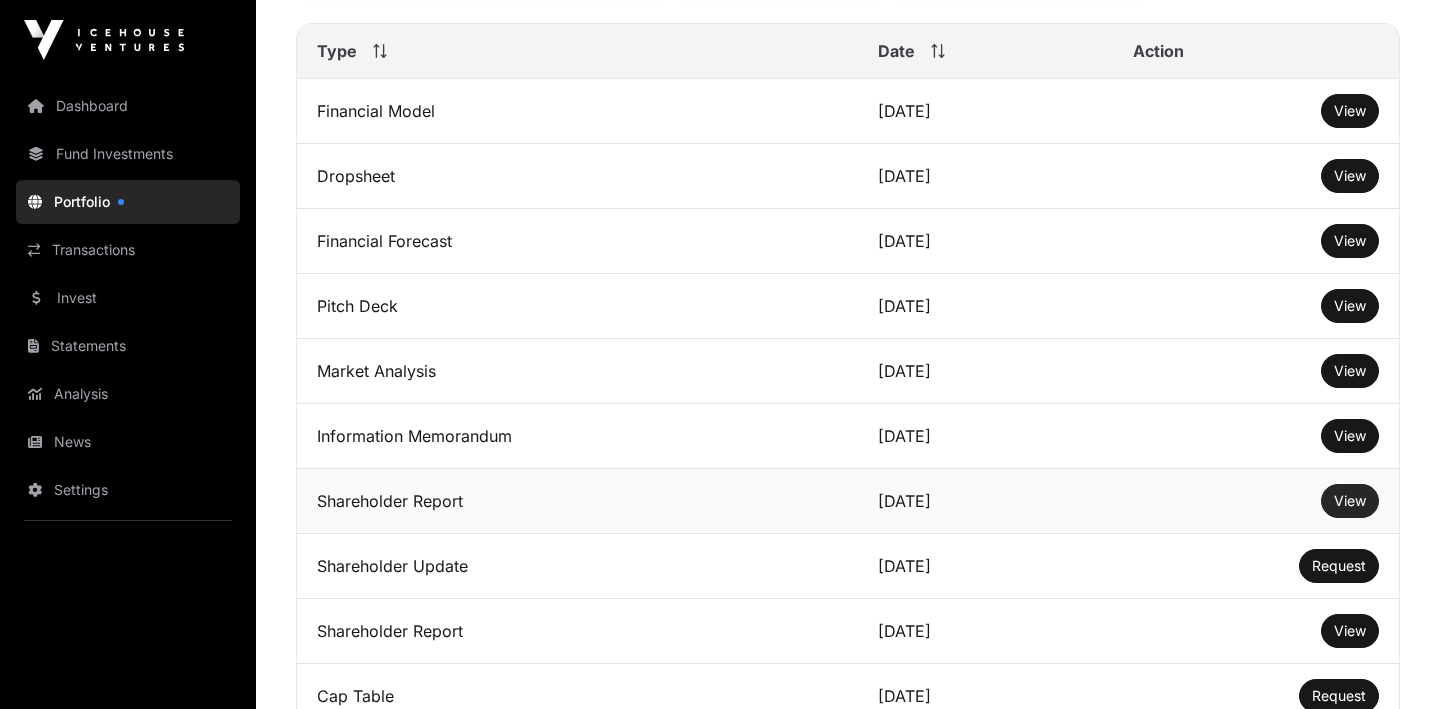 click on "View" 